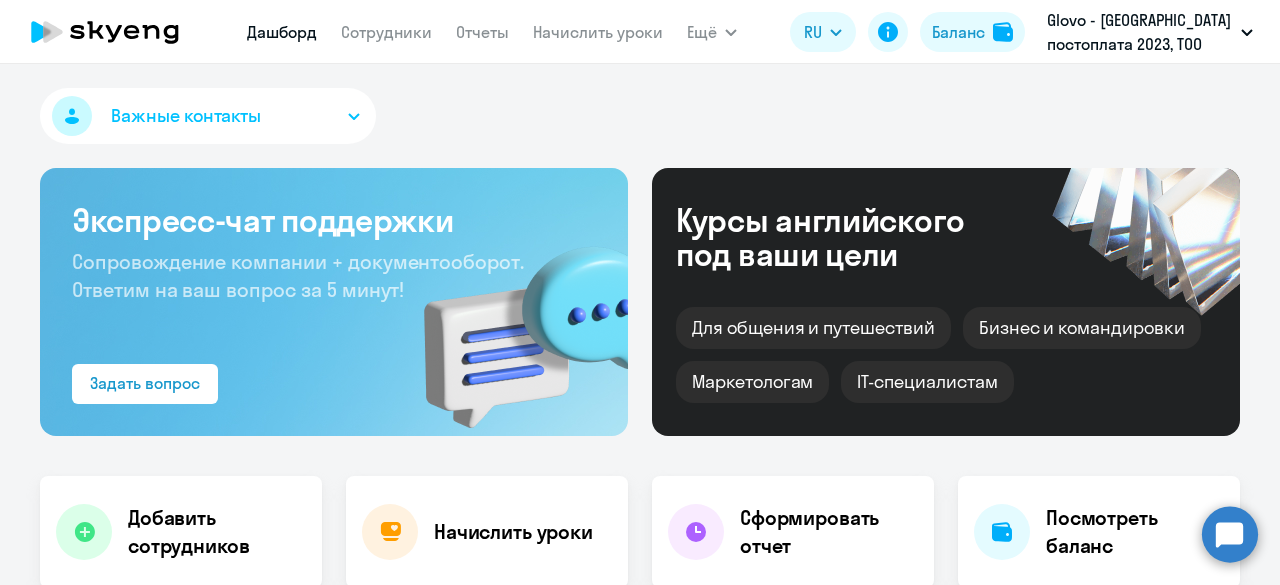 select on "30" 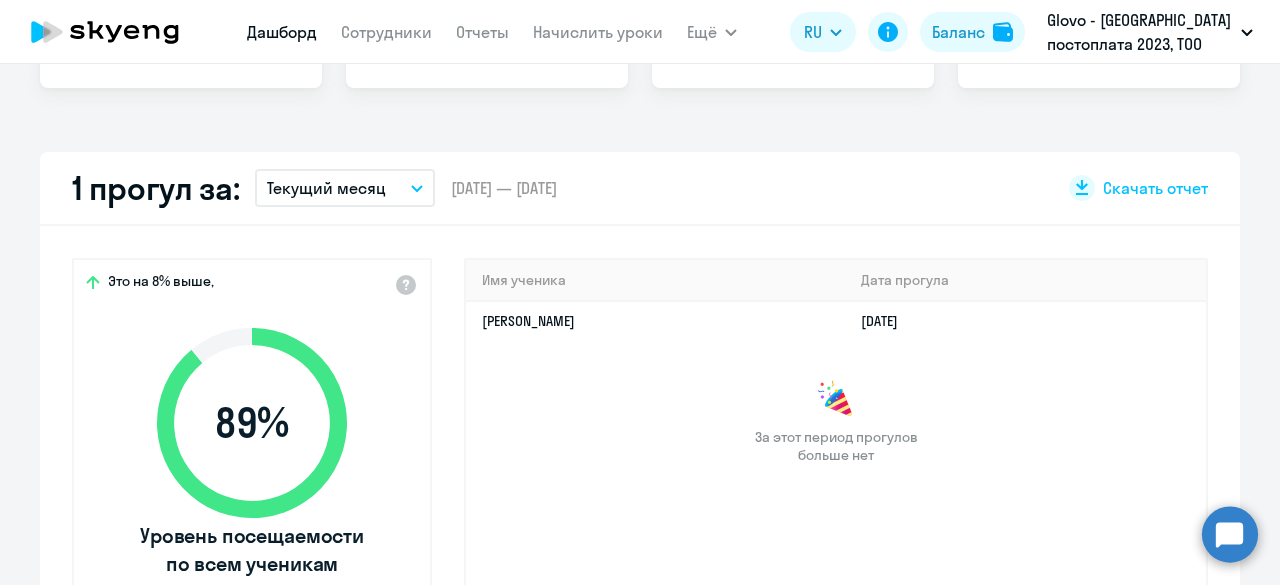 click on "Текущий месяц" at bounding box center (345, 188) 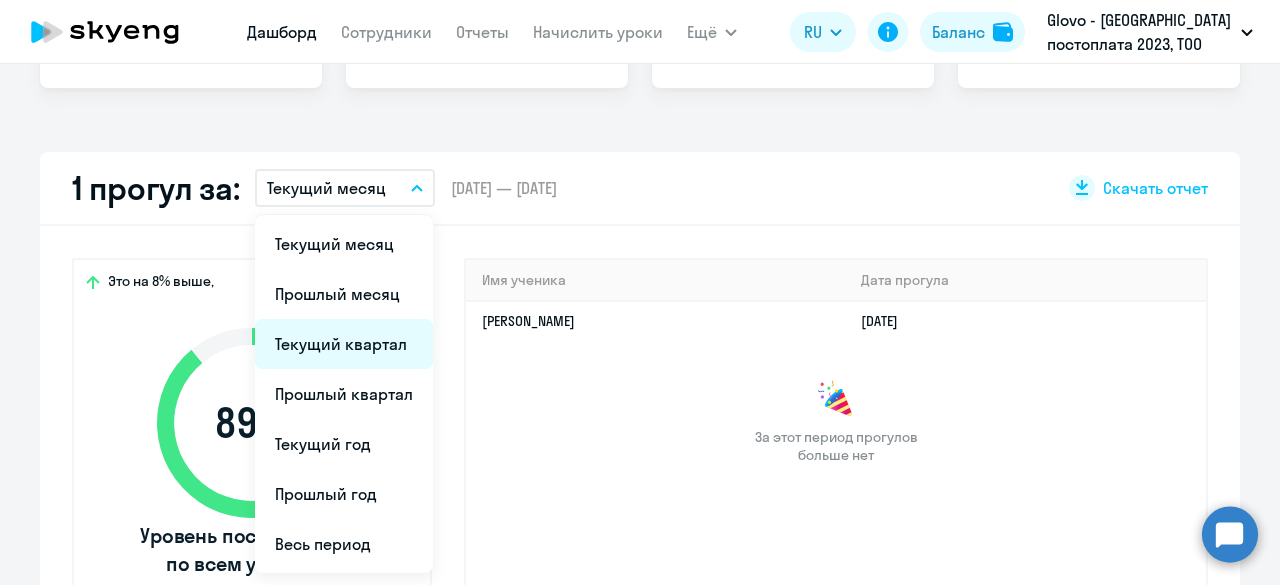 click on "Текущий квартал" at bounding box center [344, 344] 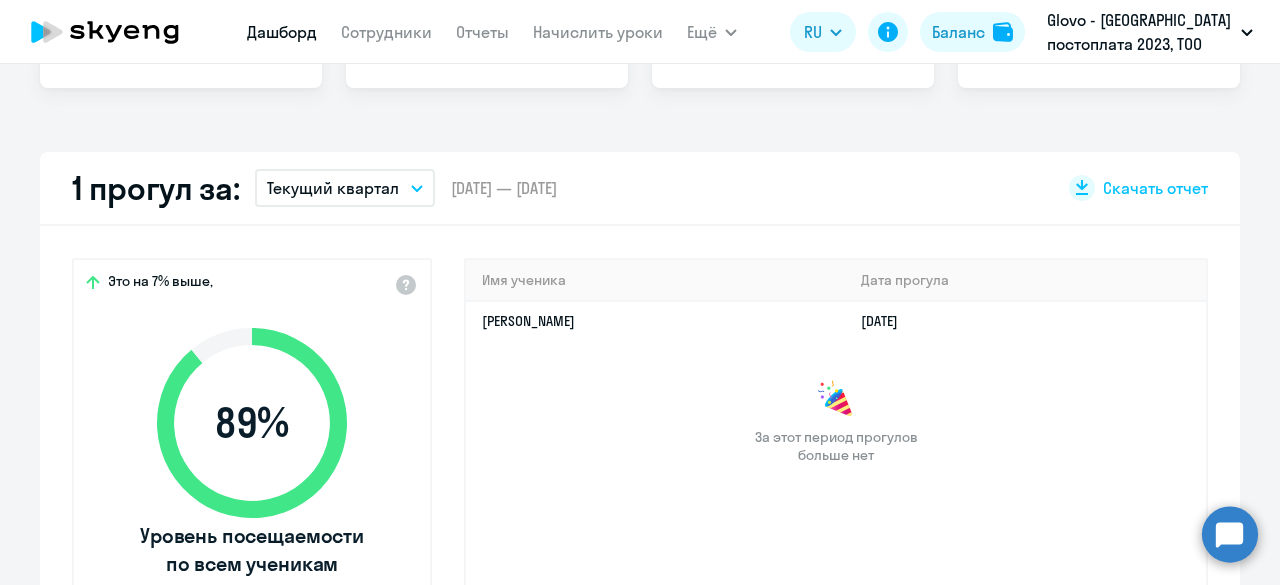 click on "Текущий квартал" at bounding box center (333, 188) 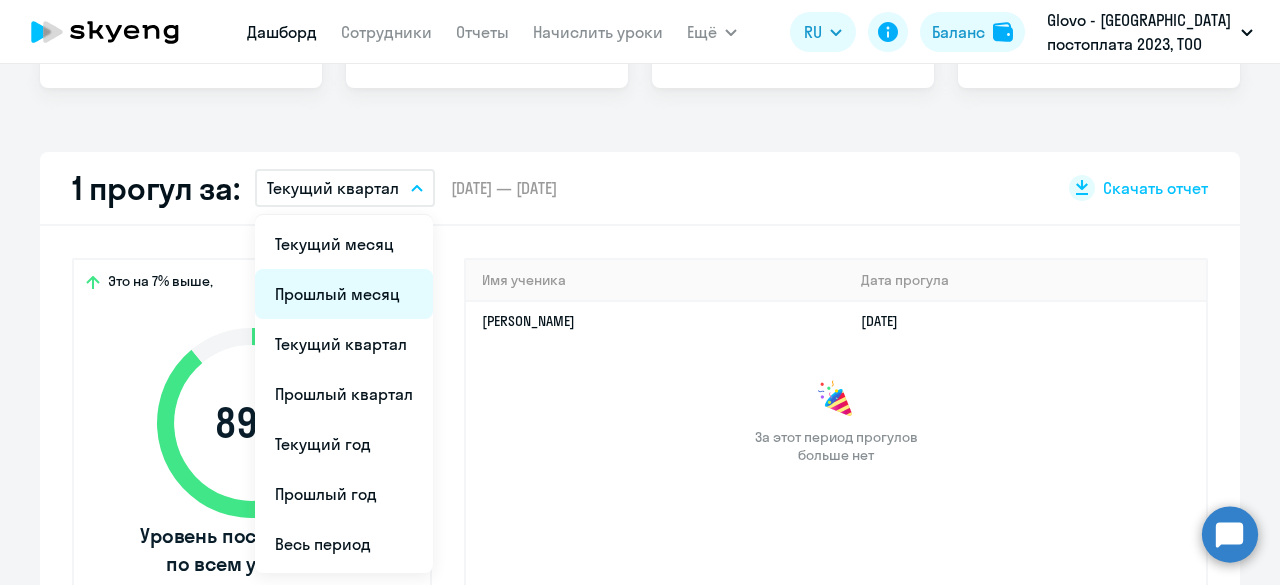click on "Прошлый месяц" at bounding box center (344, 294) 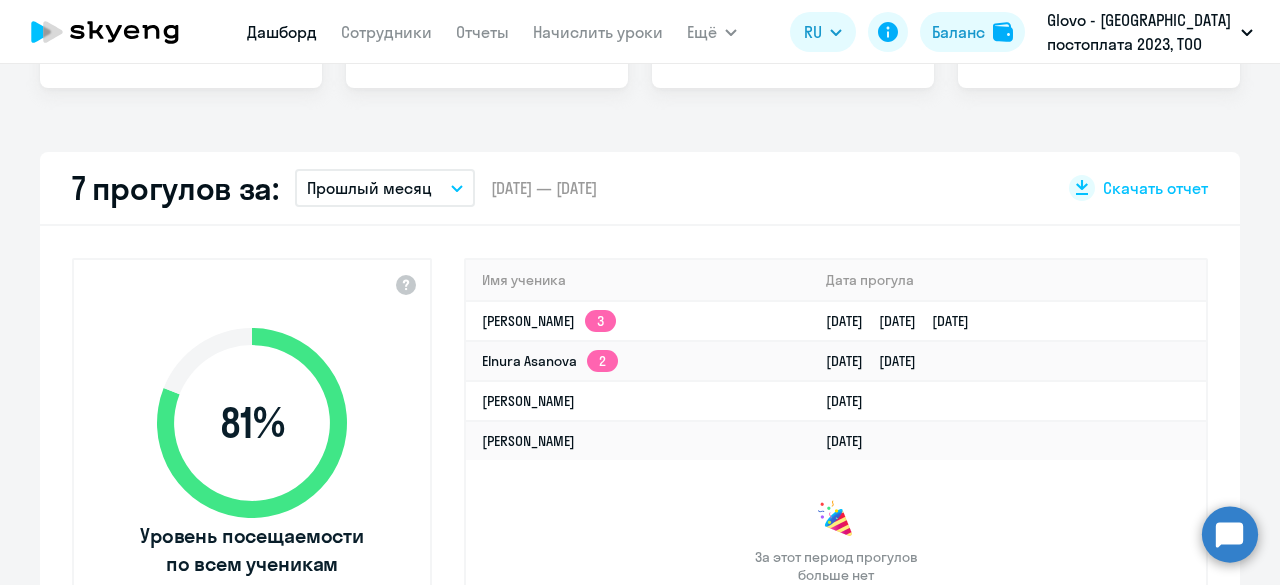 click on "Прошлый месяц" at bounding box center [369, 188] 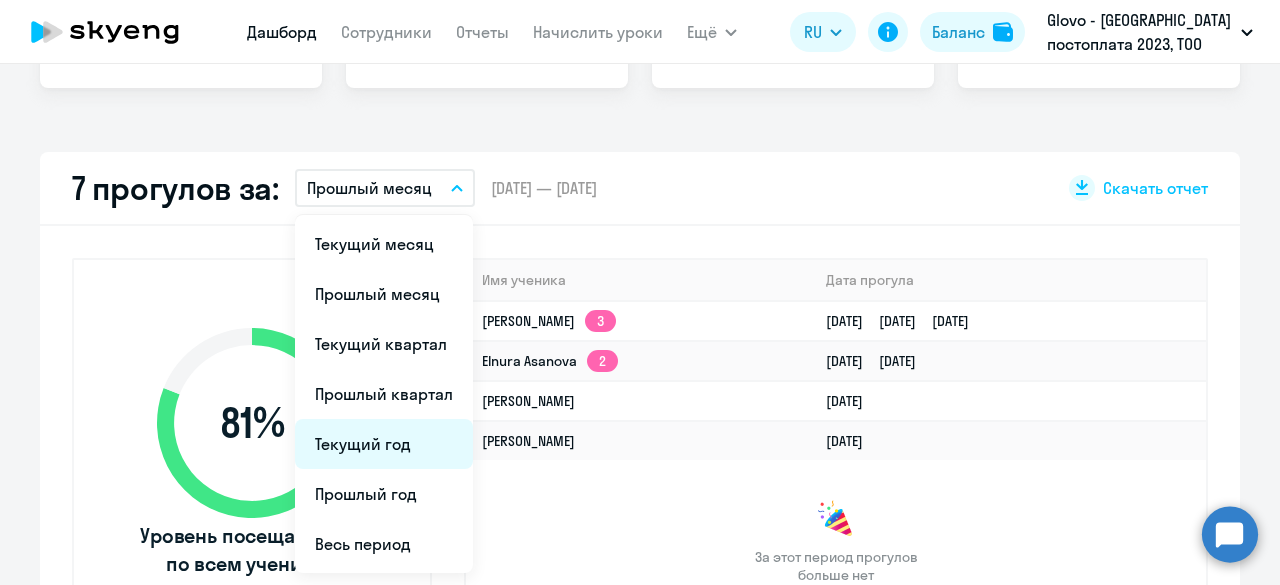 click on "Текущий год" at bounding box center (384, 444) 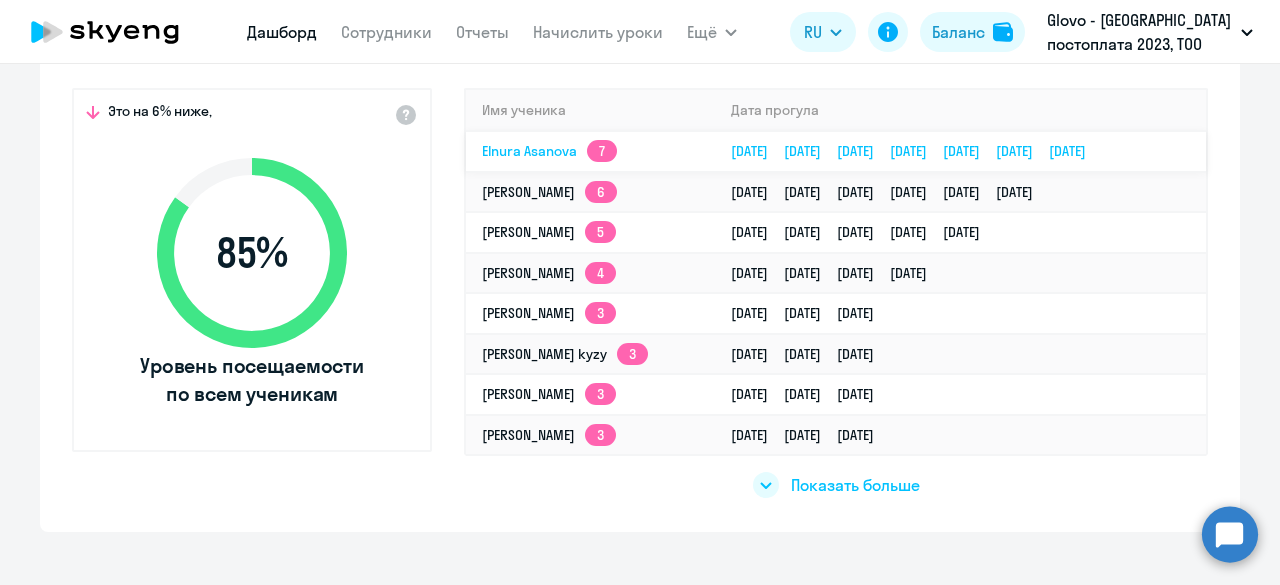 scroll, scrollTop: 700, scrollLeft: 0, axis: vertical 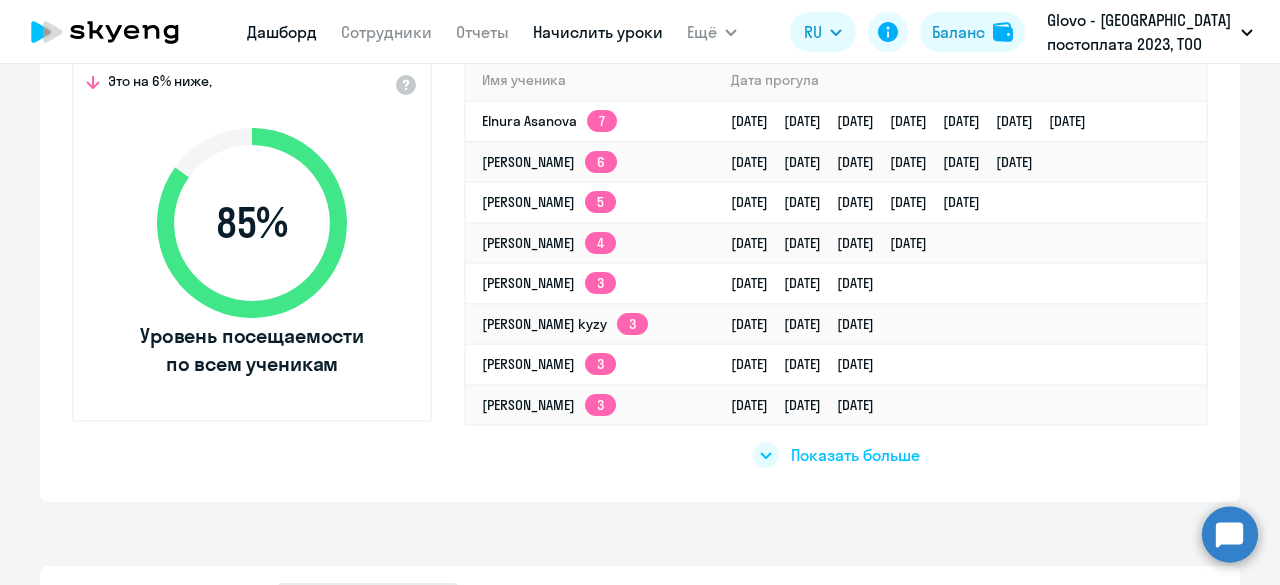 click on "Начислить уроки" at bounding box center (598, 32) 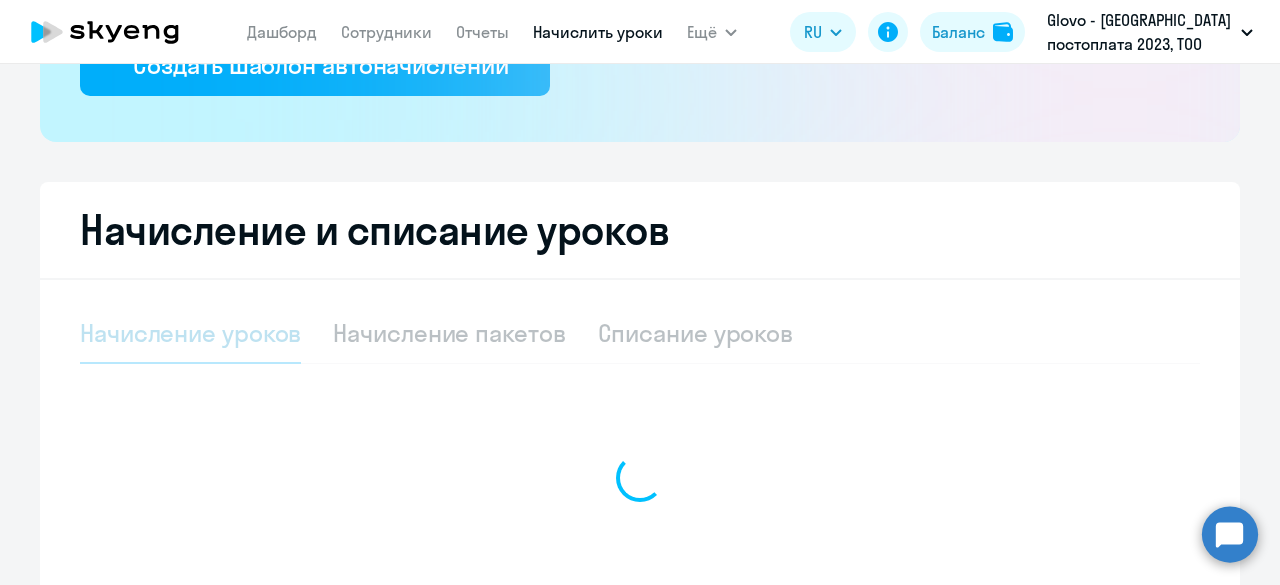 scroll, scrollTop: 596, scrollLeft: 0, axis: vertical 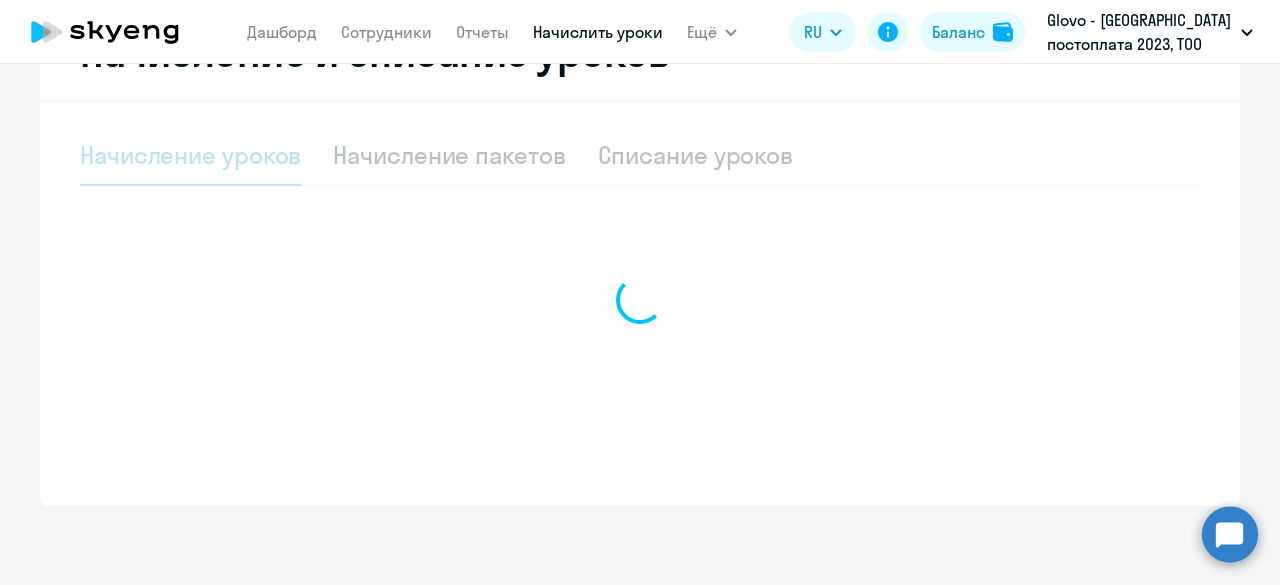 select on "10" 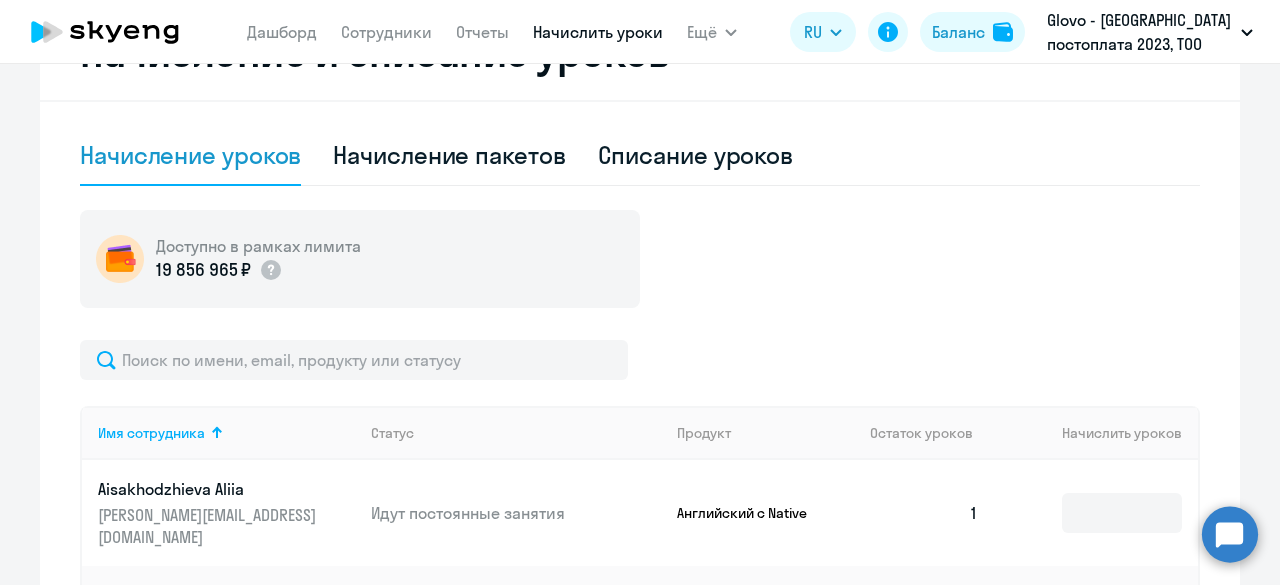 scroll, scrollTop: 796, scrollLeft: 0, axis: vertical 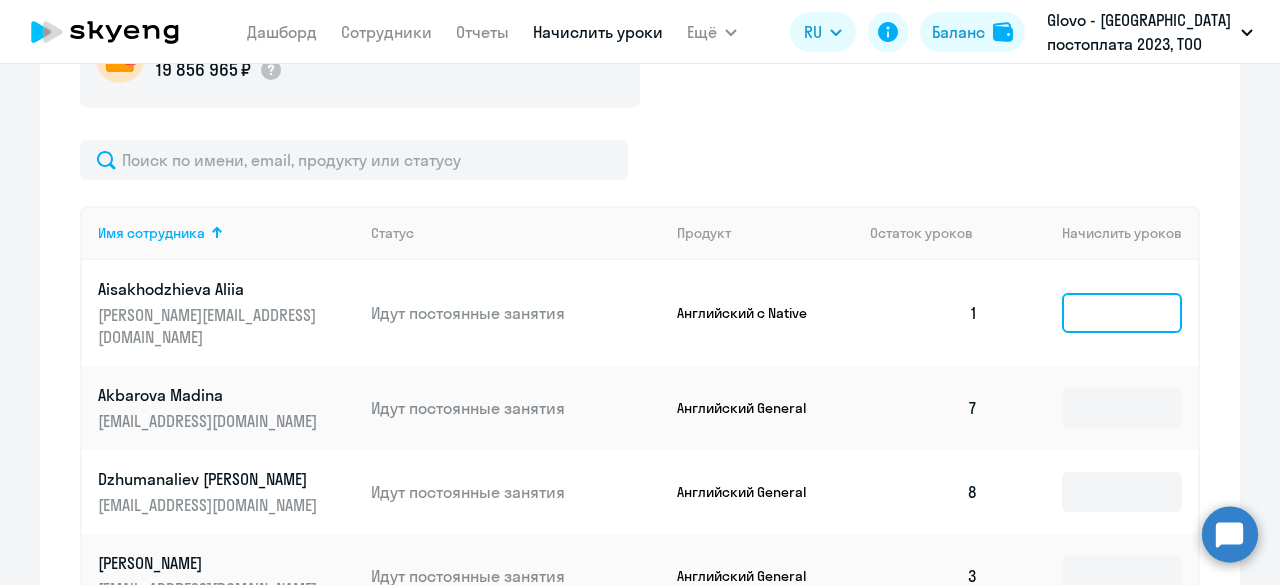 click 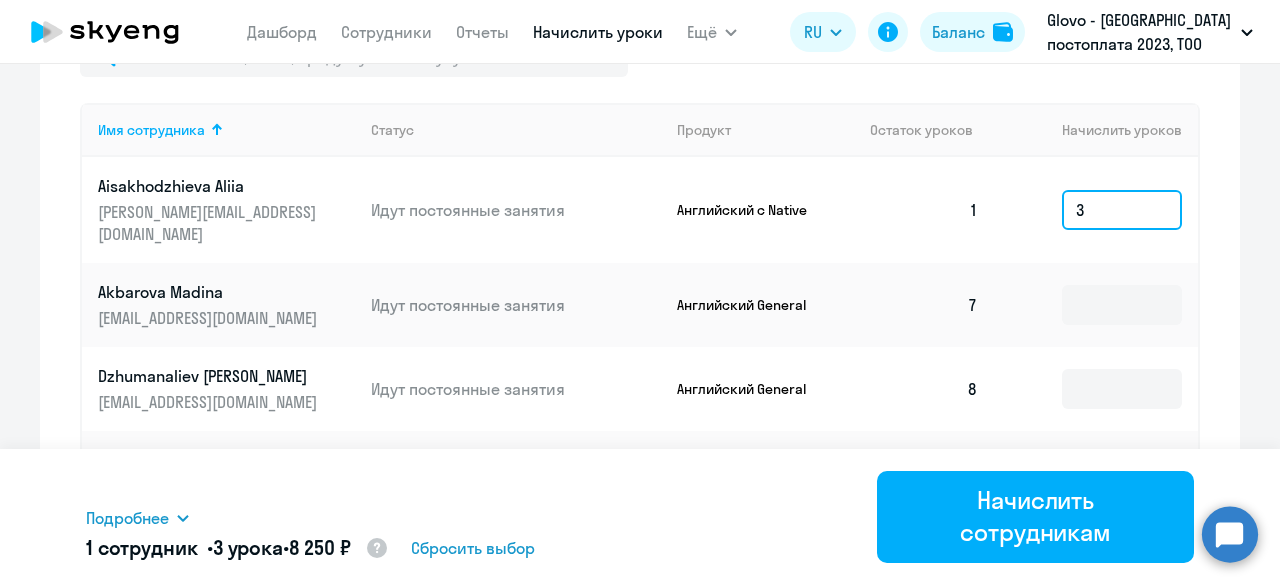 scroll, scrollTop: 996, scrollLeft: 0, axis: vertical 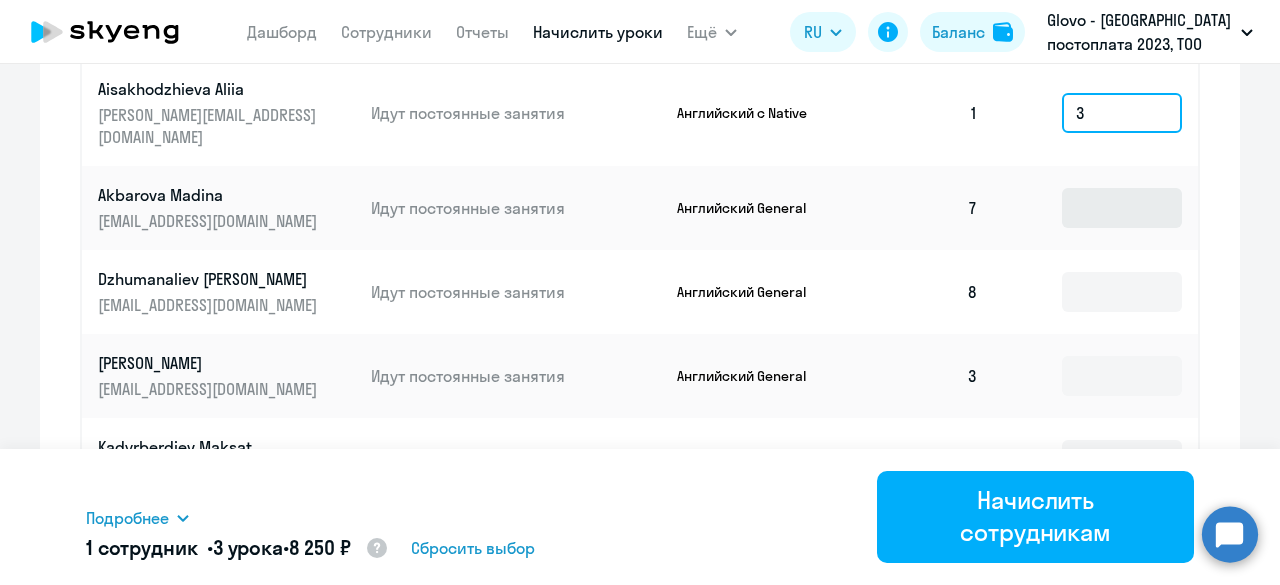 type on "3" 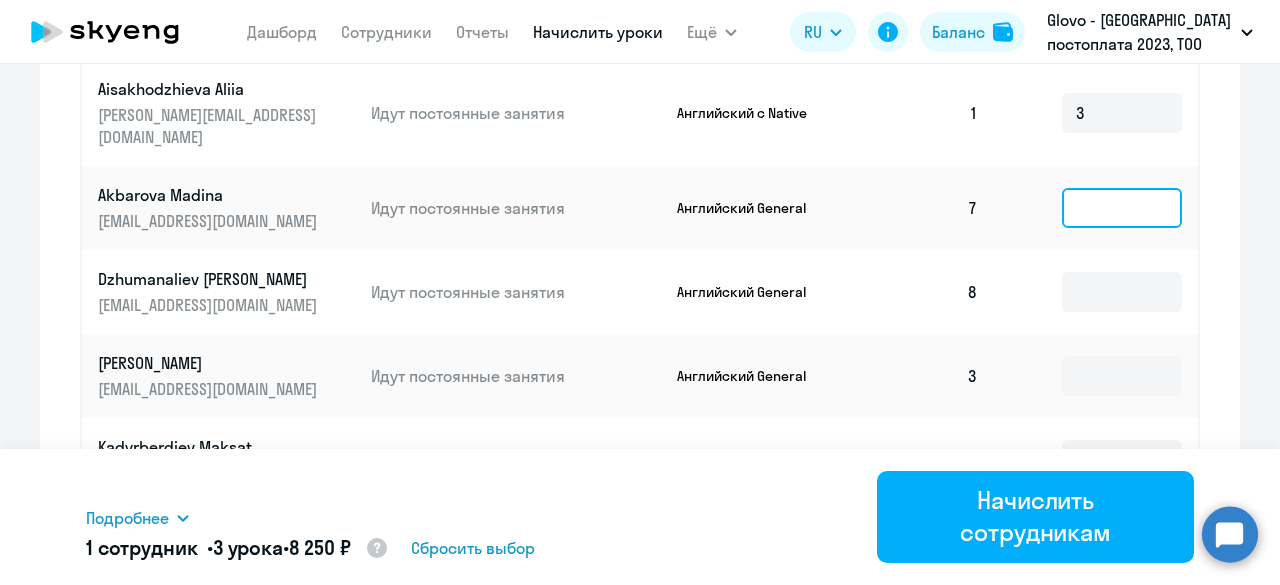 click 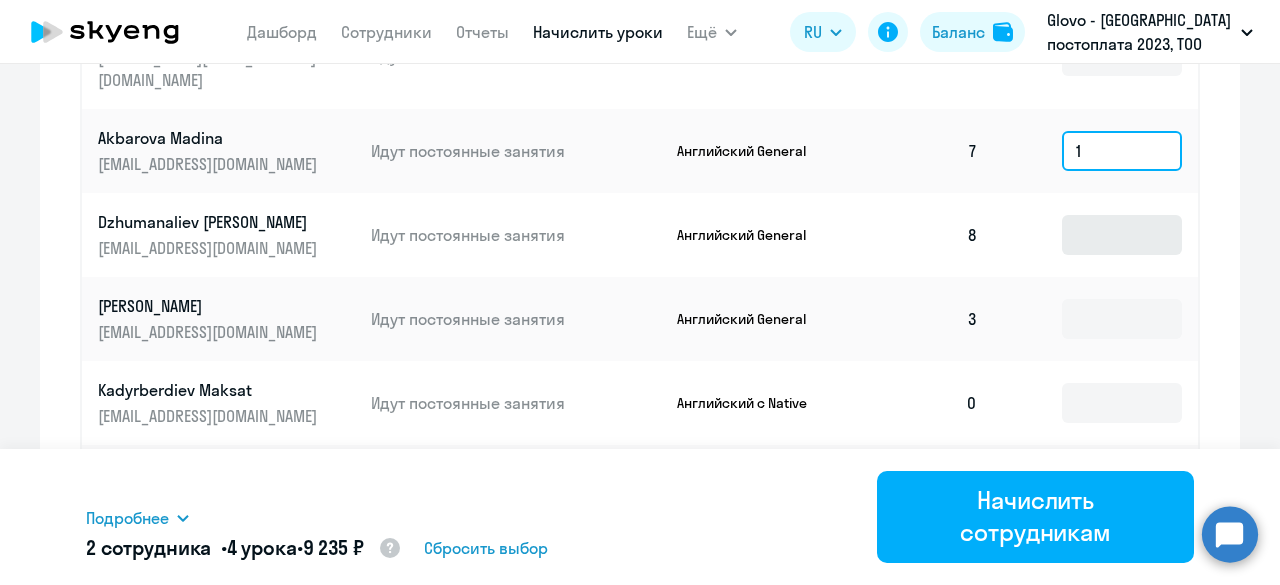 scroll, scrollTop: 1096, scrollLeft: 0, axis: vertical 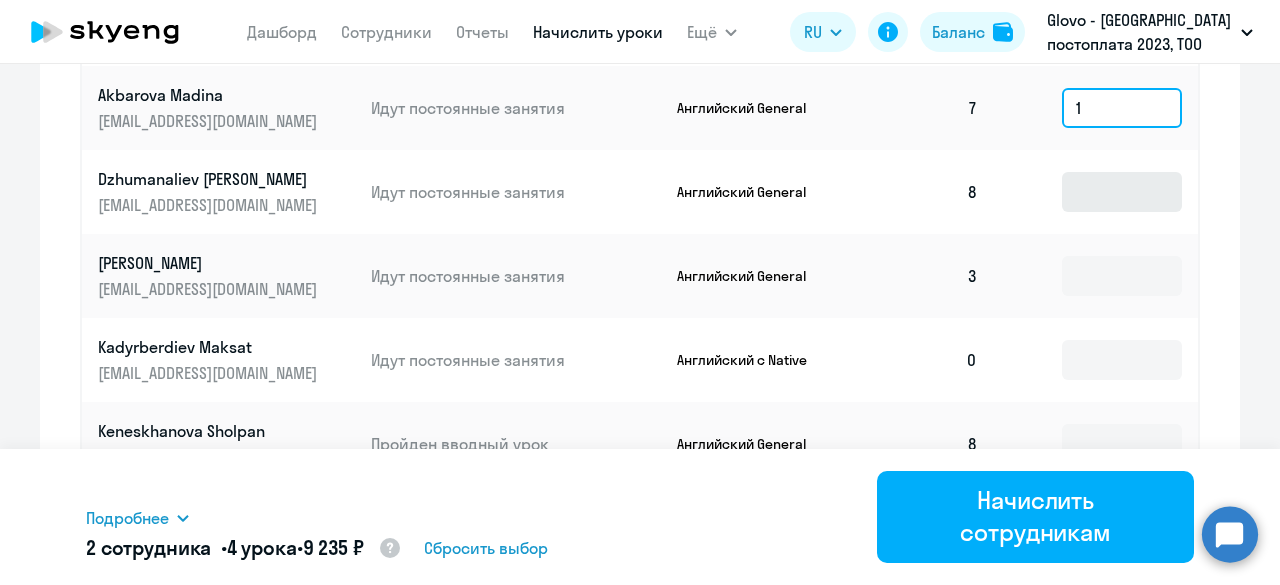 type on "1" 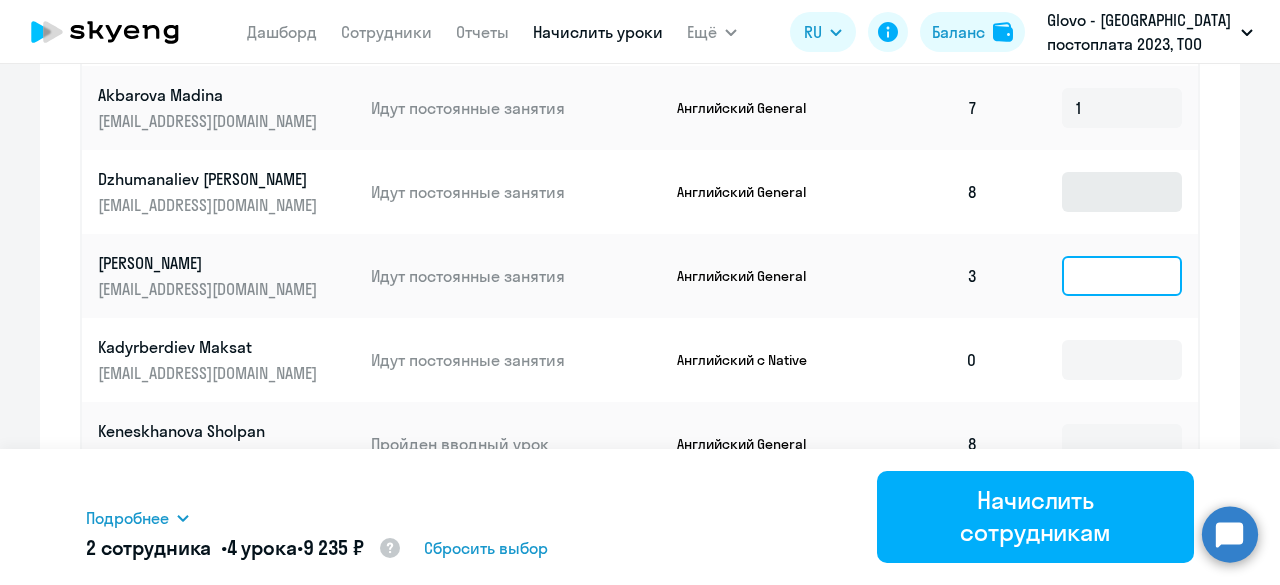 click 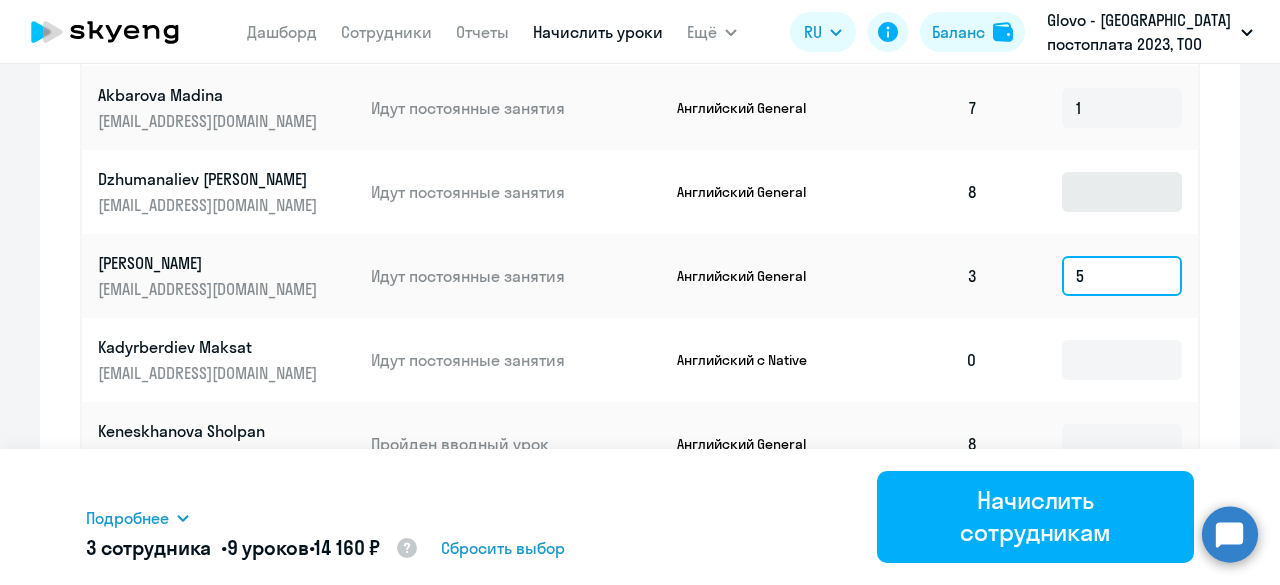 scroll, scrollTop: 1196, scrollLeft: 0, axis: vertical 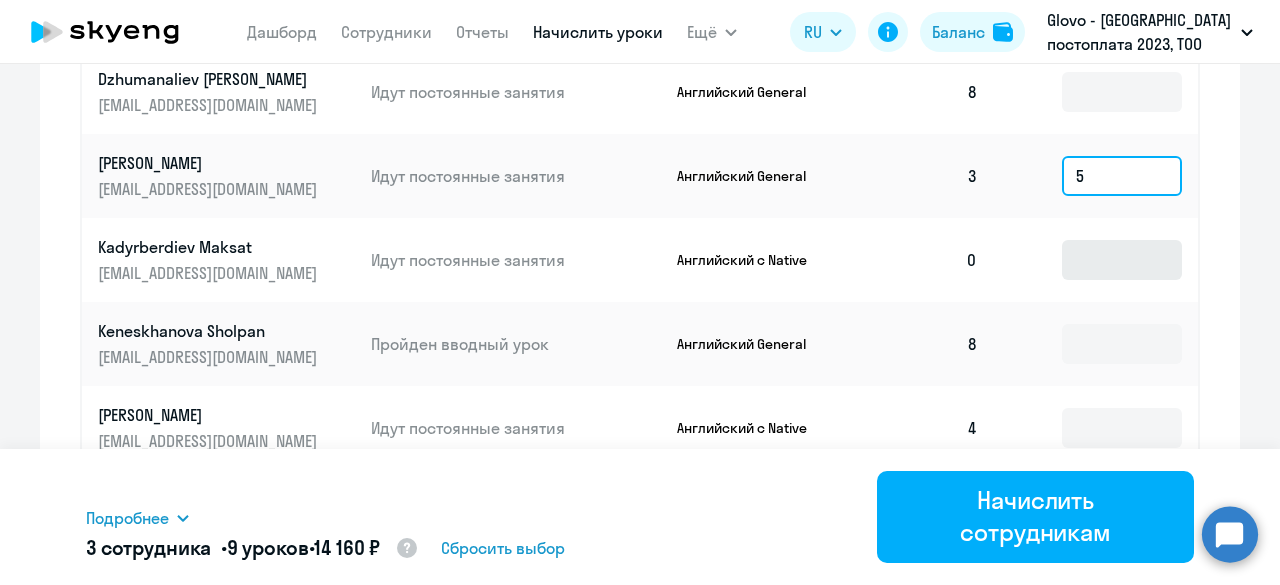 type on "5" 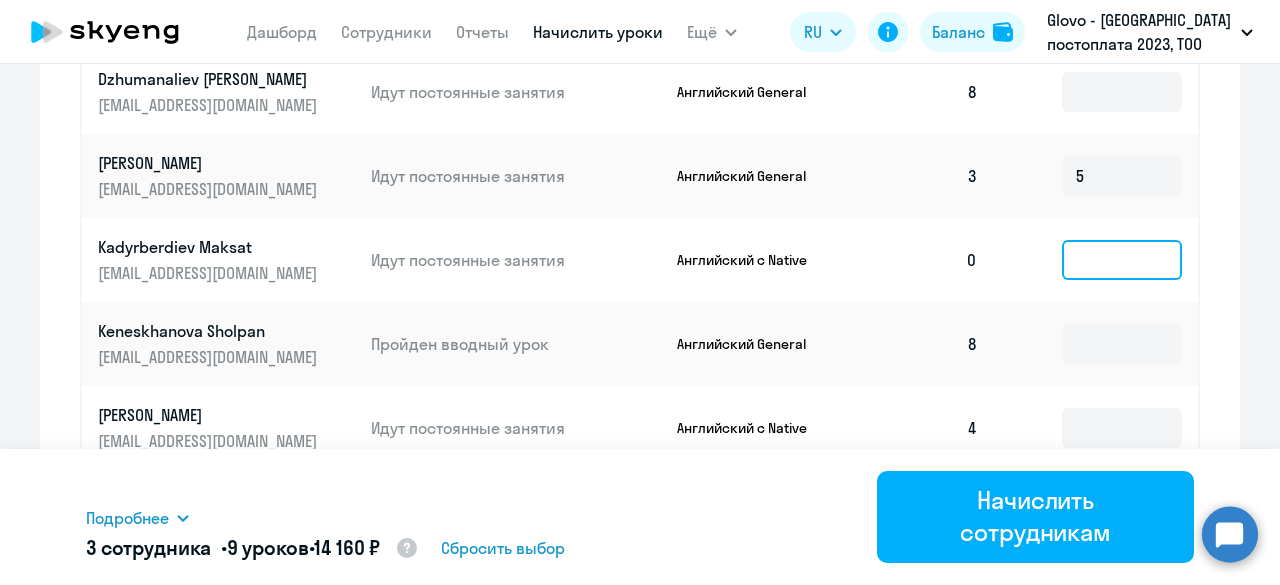click 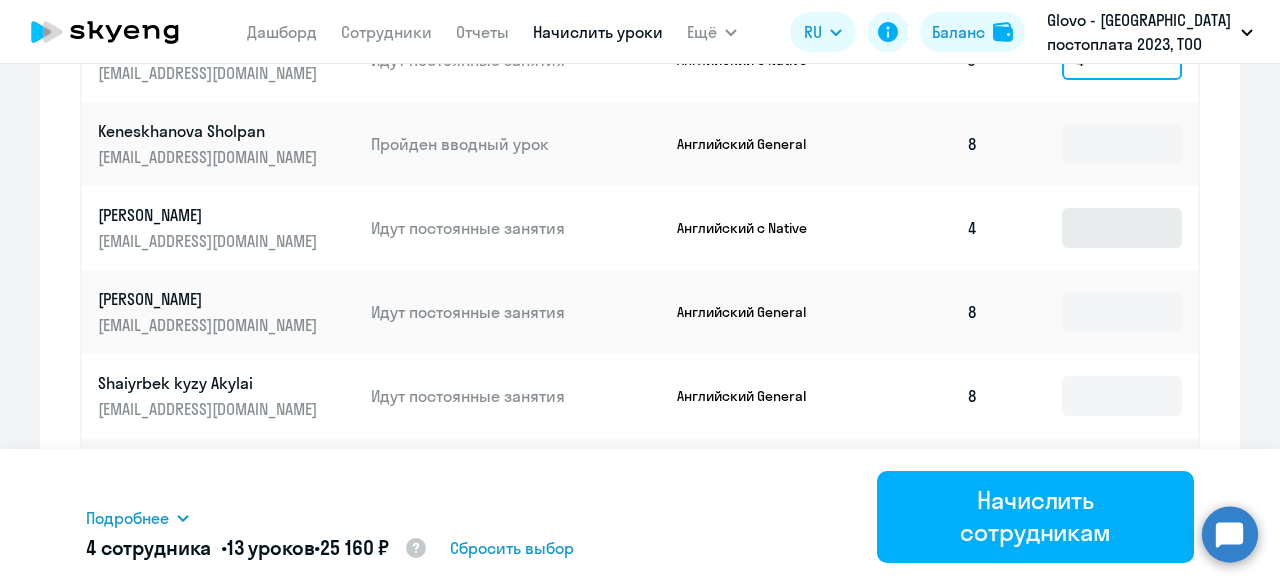 scroll, scrollTop: 1478, scrollLeft: 0, axis: vertical 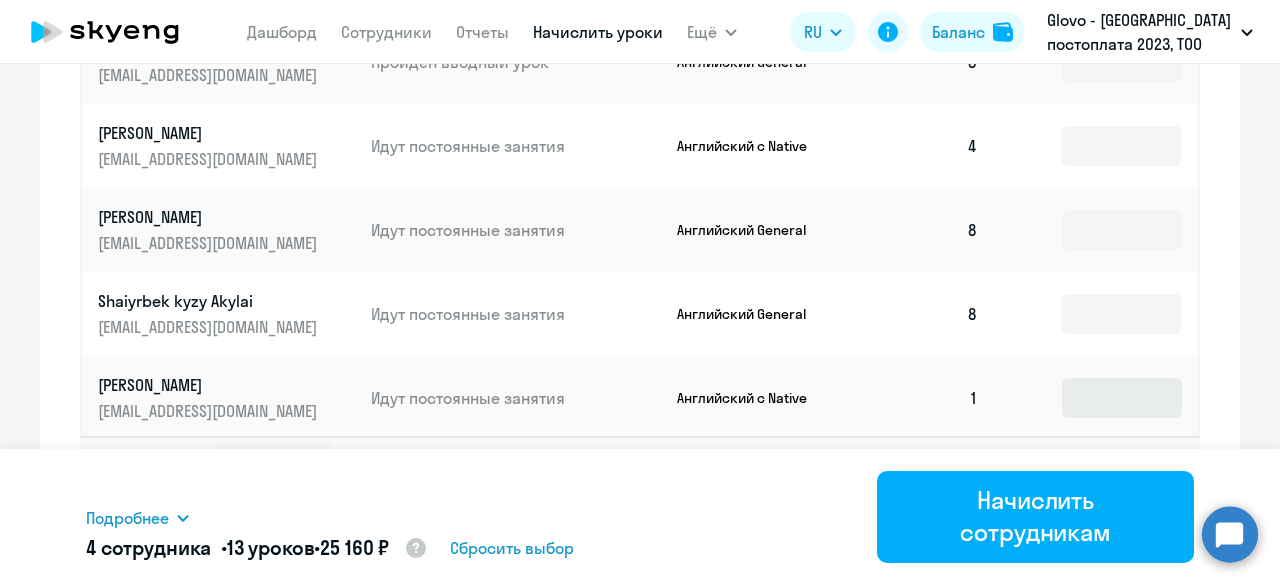 type on "4" 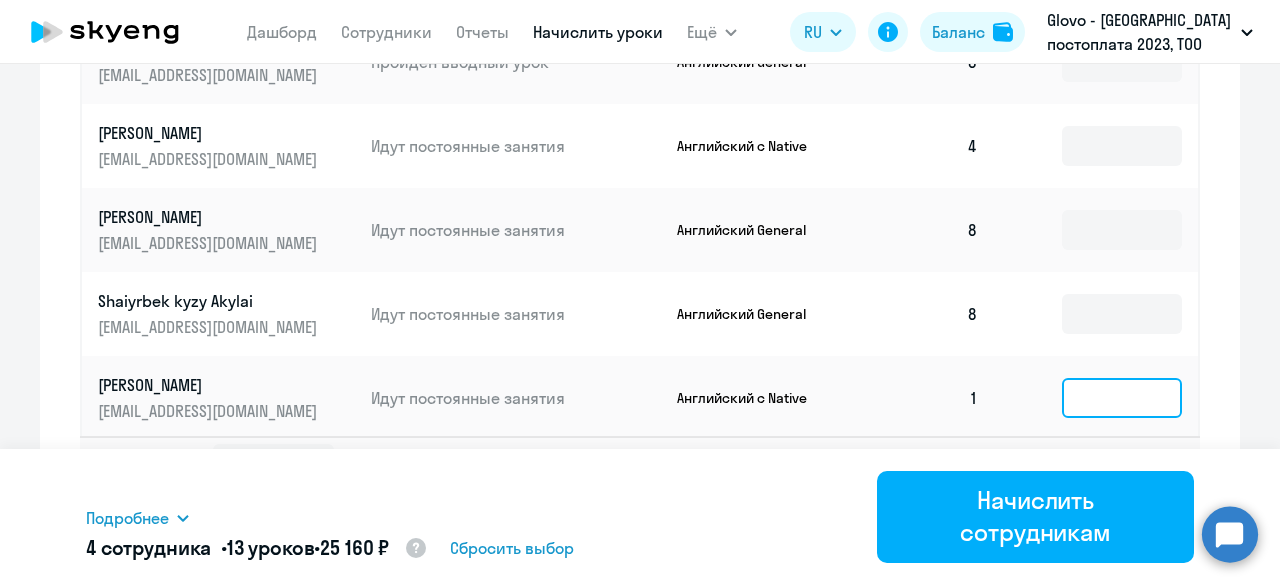 click 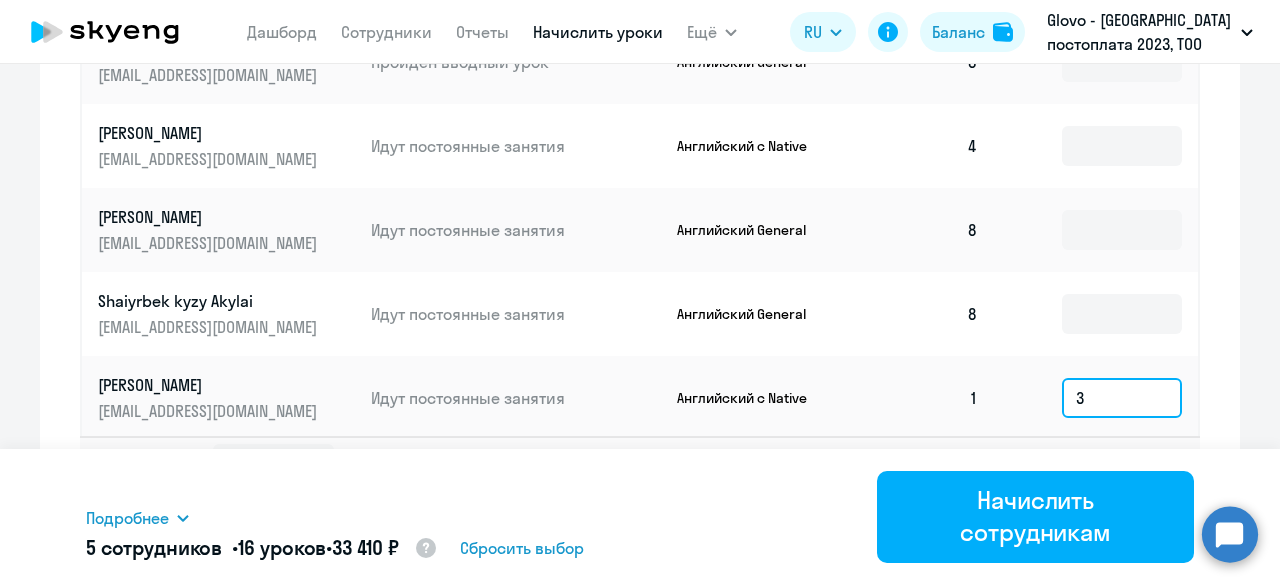 type on "3" 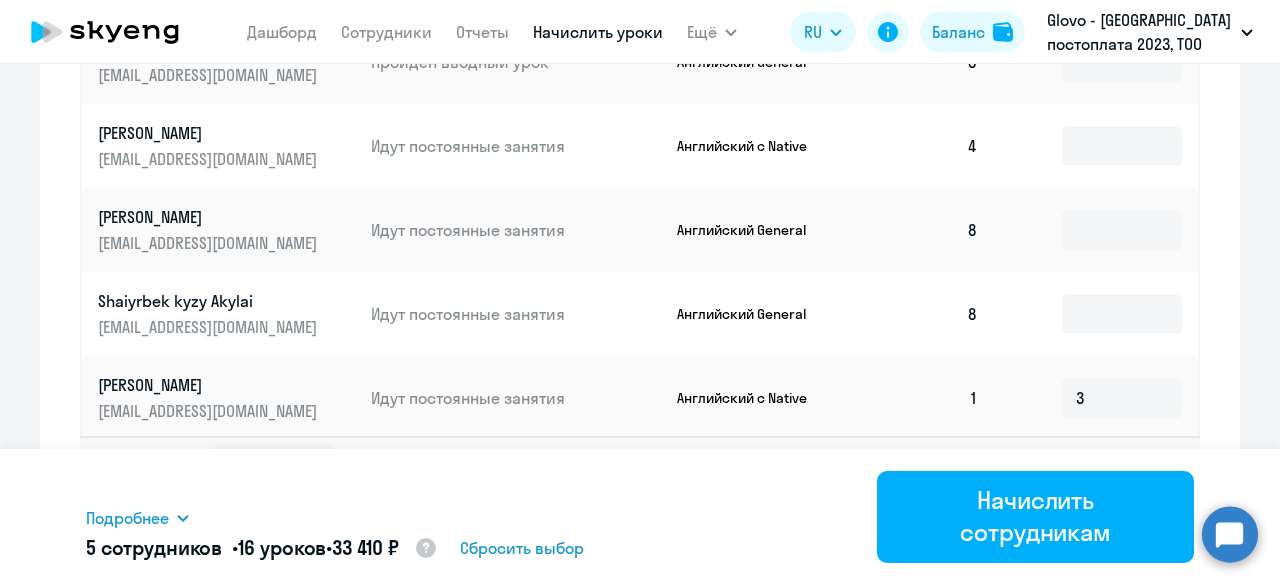 click 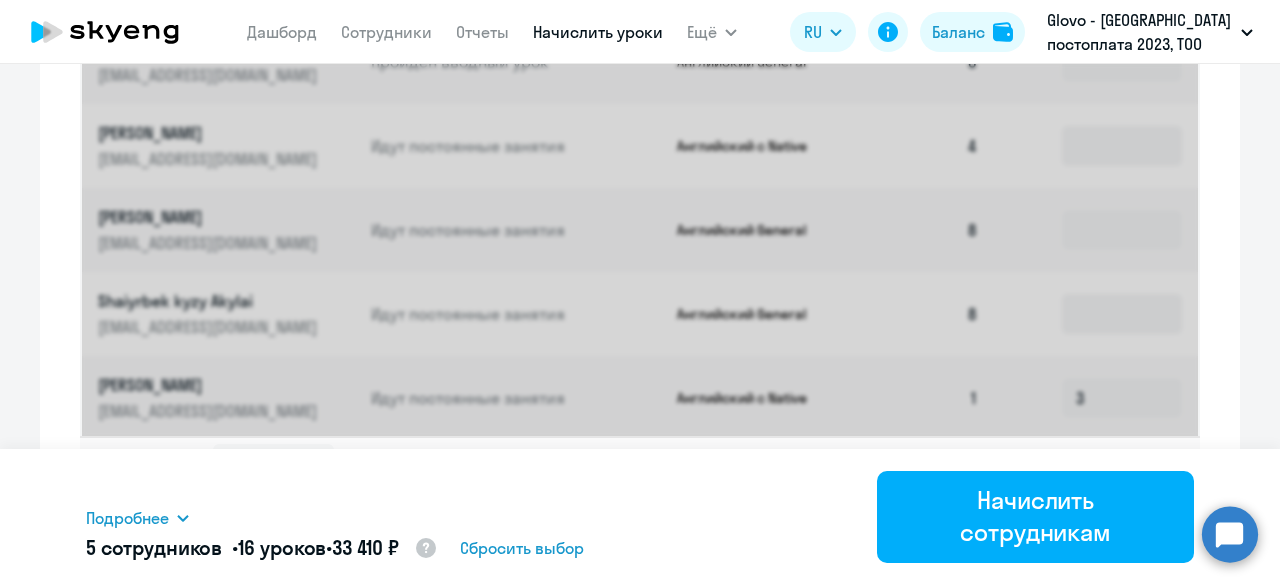 scroll, scrollTop: 884, scrollLeft: 0, axis: vertical 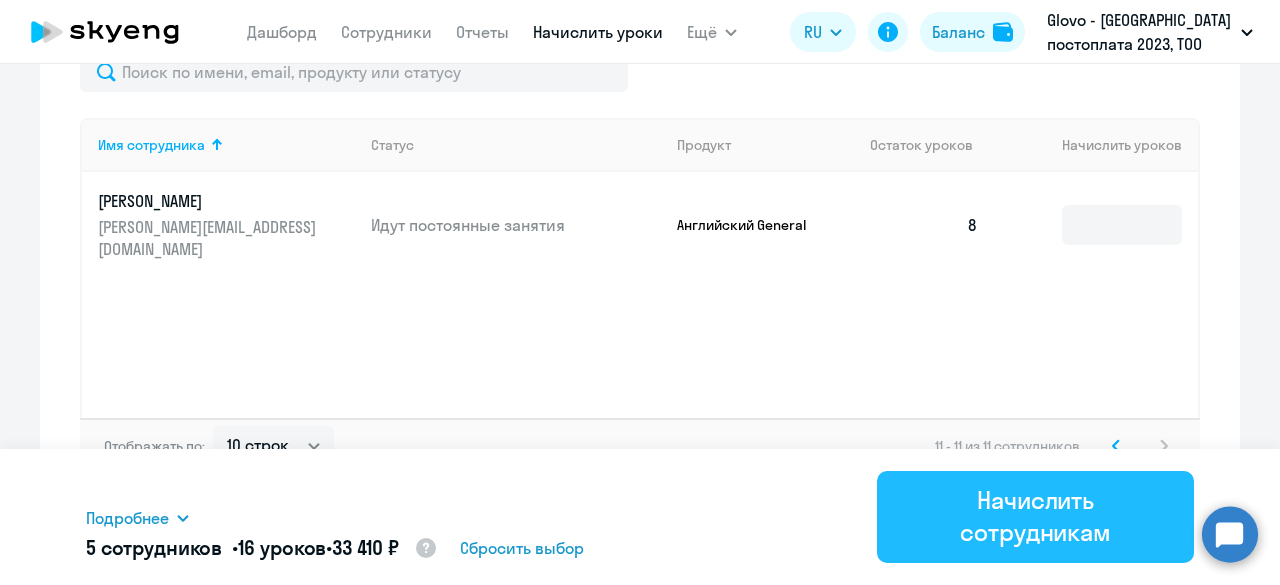click on "Начислить сотрудникам" at bounding box center (1035, 516) 